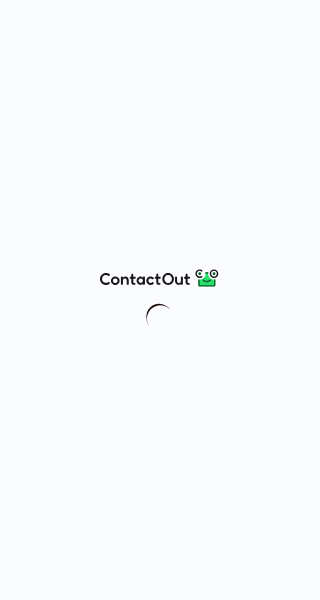 scroll, scrollTop: 0, scrollLeft: 0, axis: both 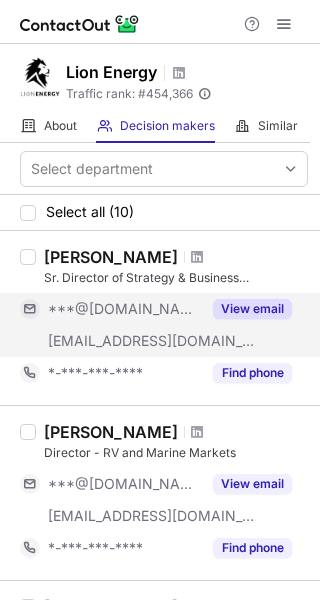 click on "View email" at bounding box center (252, 309) 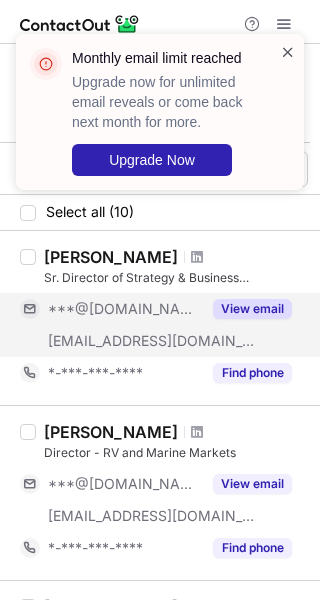 click at bounding box center (288, 52) 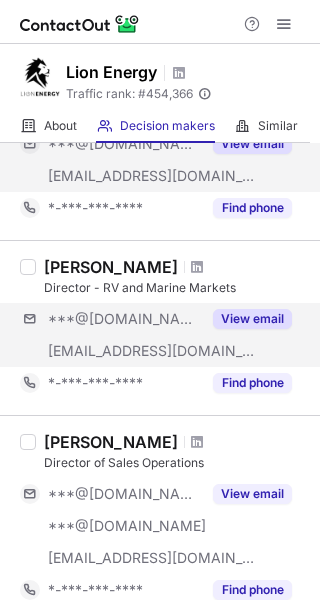 scroll, scrollTop: 200, scrollLeft: 0, axis: vertical 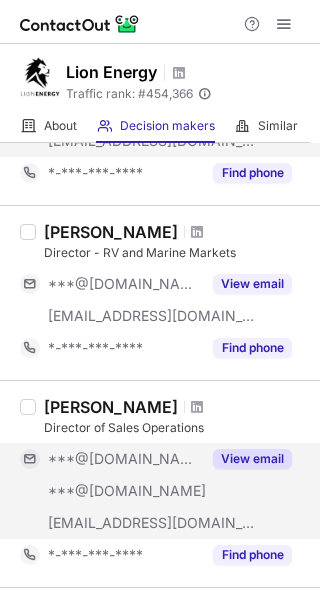 click on "View email" at bounding box center (252, 459) 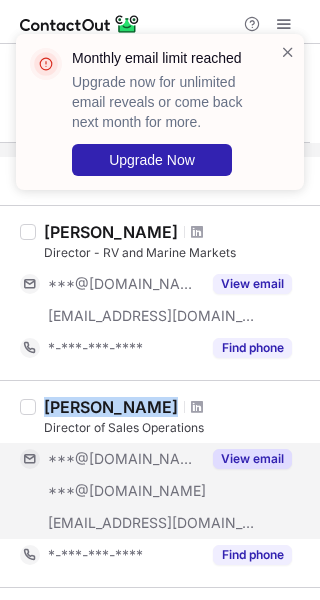 drag, startPoint x: 41, startPoint y: 411, endPoint x: 164, endPoint y: 401, distance: 123.40584 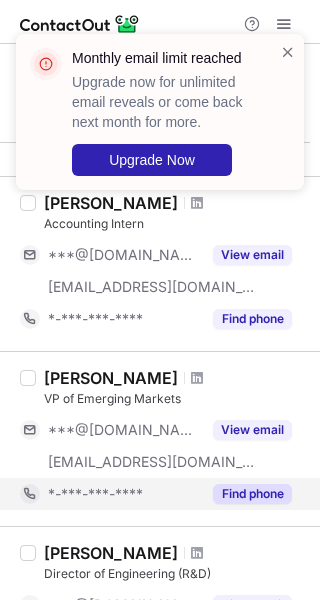 scroll, scrollTop: 900, scrollLeft: 0, axis: vertical 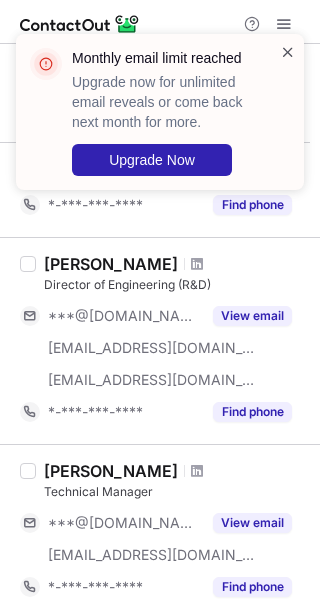 click at bounding box center (288, 52) 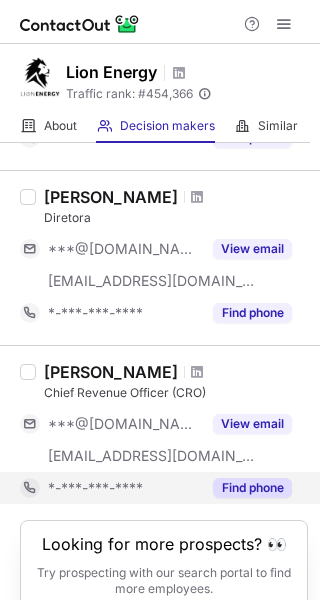 scroll, scrollTop: 1596, scrollLeft: 0, axis: vertical 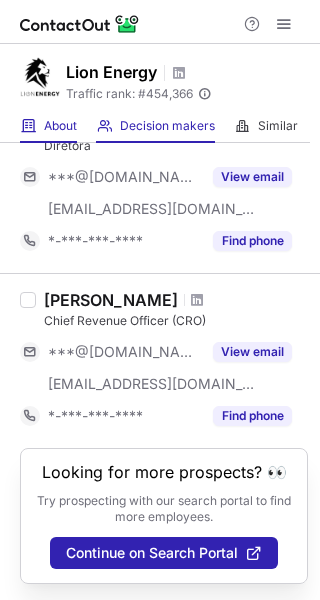 click on "About" at bounding box center (60, 126) 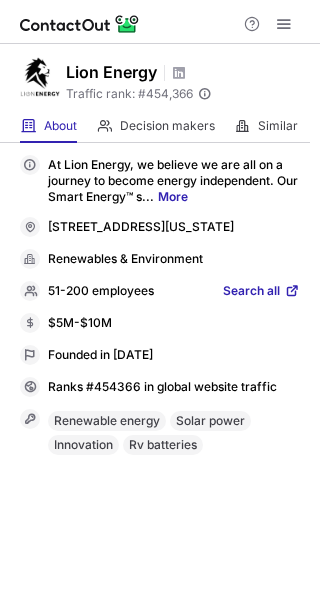 click on "Search all" at bounding box center (251, 292) 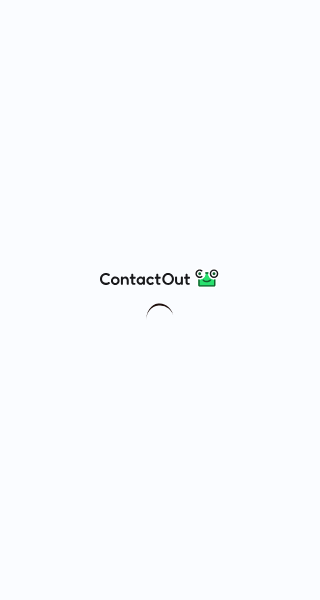 scroll, scrollTop: 0, scrollLeft: 0, axis: both 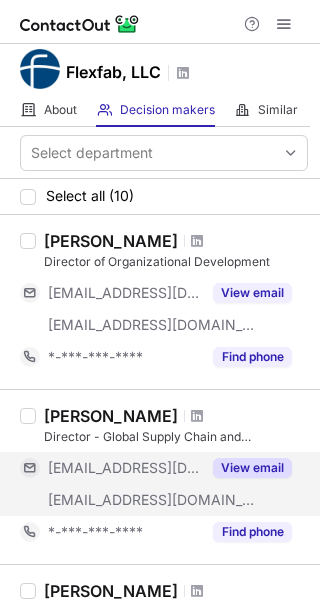 click on "View email" at bounding box center (252, 468) 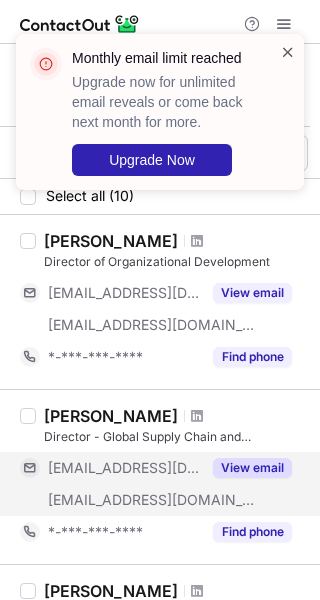 click at bounding box center [288, 52] 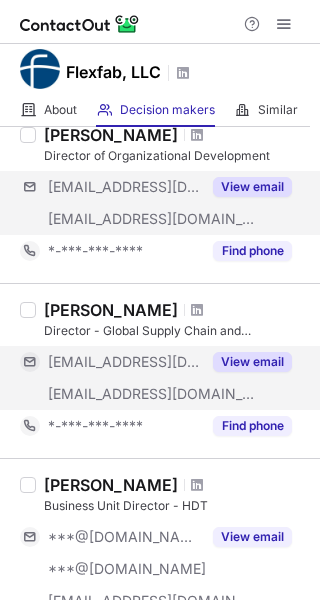 scroll, scrollTop: 200, scrollLeft: 0, axis: vertical 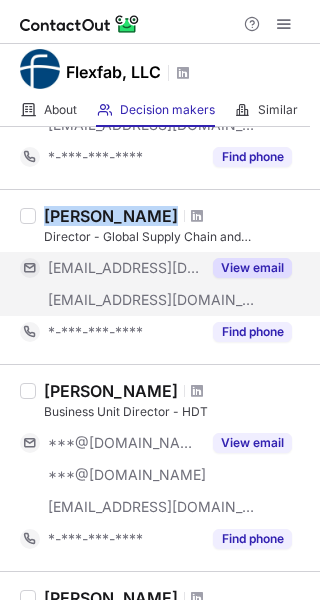 drag, startPoint x: 52, startPoint y: 222, endPoint x: 119, endPoint y: 223, distance: 67.00746 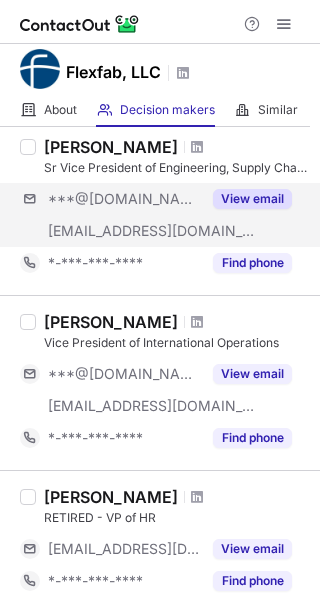 scroll, scrollTop: 1000, scrollLeft: 0, axis: vertical 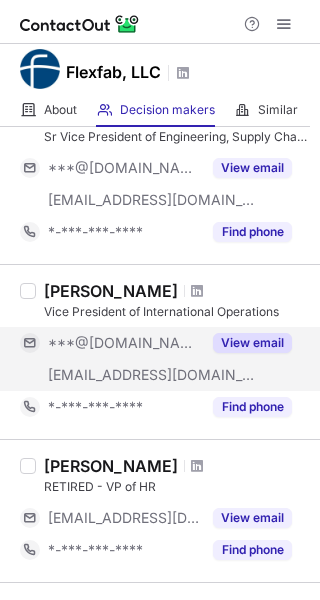 click on "View email" at bounding box center [252, 343] 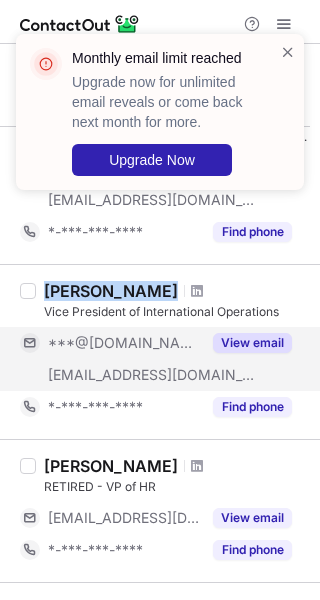 drag, startPoint x: 48, startPoint y: 291, endPoint x: 159, endPoint y: 294, distance: 111.040535 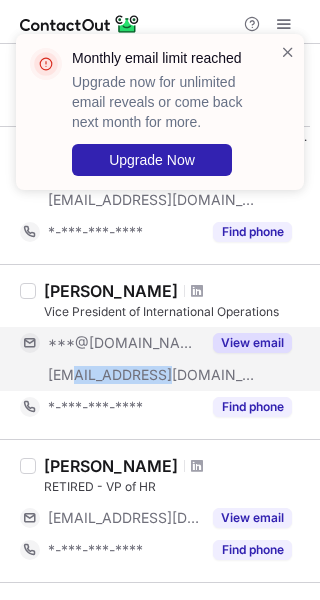 drag, startPoint x: 72, startPoint y: 380, endPoint x: 157, endPoint y: 383, distance: 85.052925 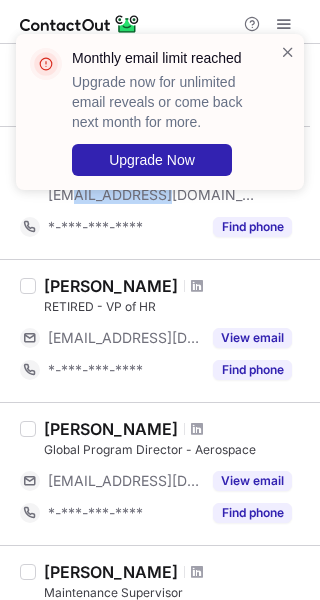 scroll, scrollTop: 1300, scrollLeft: 0, axis: vertical 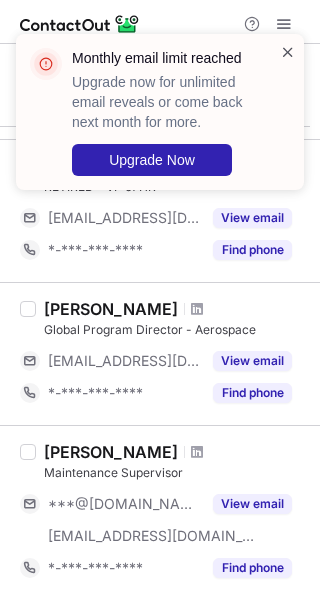 click at bounding box center (288, 52) 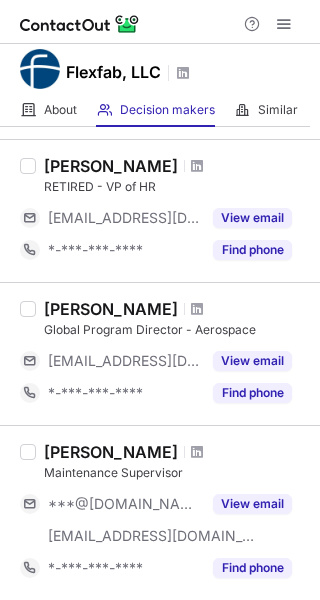 click on "Monthly email limit reached Upgrade now for unlimited email reveals or come back next month for more. Upgrade Now Flexfab, LLC About About Company Decision makers View Employees Similar Similar Companies Select department Select all (10) Christopher Sheldon Director of Organizational Development ***@email.davenport.edu ***@flexfab.com View email *-***-***-**** Find phone Jeff Born Director - Global Supply Chain and Procurement ***@alticor.com ***@flexfab.com View email *-***-***-**** Find phone Eric West Business Unit Director - HDT ***@gmail.com ***@gmail.com ***@flexfab.com View email *-***-***-**** Find phone Bruno Bortali Vice President of Sales ***@flexfab.com View email *-***-***-**** Find phone Angela Dzickowski Business Unit Director - SDI ***@gmail.com ***@flexfab.com View email *-***-***-**** Find phone Jennifer Forell Sr Vice President of Engineering, Supply Chain & Quality ***@hotmail.com ***@flexfab.com View email *-***-***-**** Find phone James Toburen Vice President of International Operations" at bounding box center [160, 300] 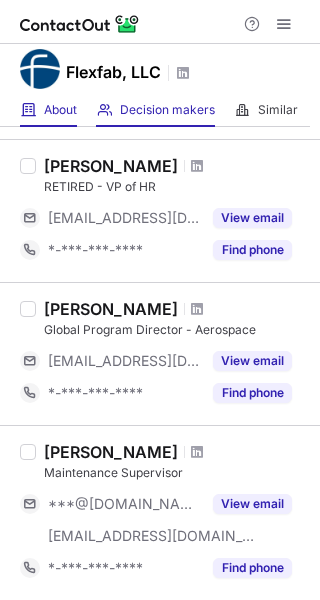 click at bounding box center (28, 110) 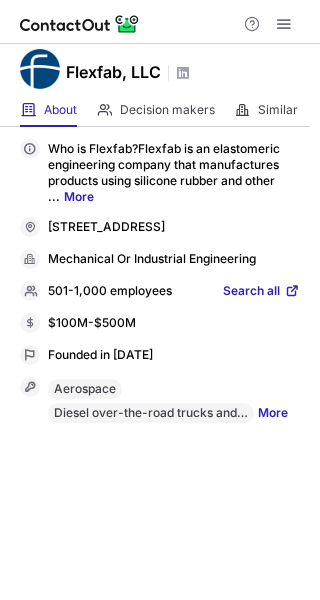 click on "Search all" at bounding box center (251, 292) 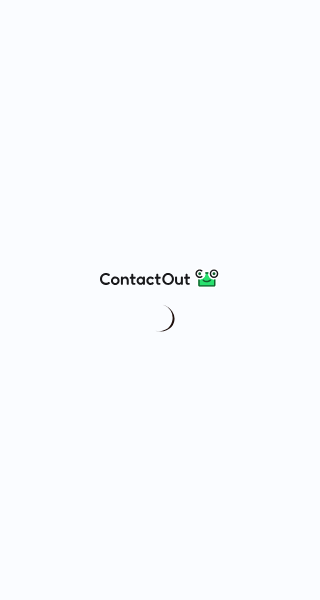 scroll, scrollTop: 0, scrollLeft: 0, axis: both 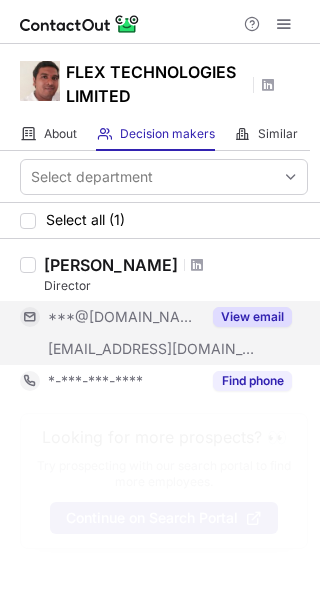 click on "View email" at bounding box center (246, 317) 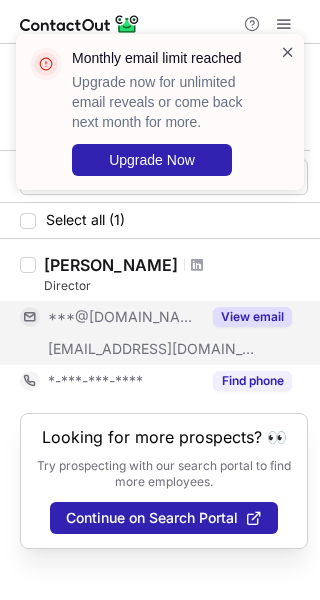 click at bounding box center (288, 52) 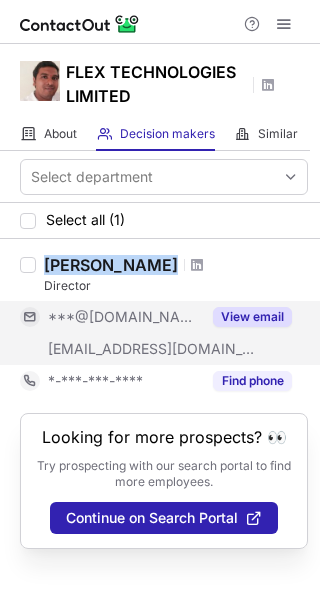 drag, startPoint x: 42, startPoint y: 265, endPoint x: 160, endPoint y: 264, distance: 118.004234 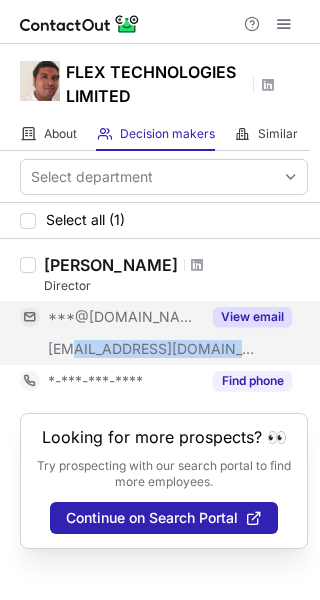 drag, startPoint x: 70, startPoint y: 357, endPoint x: 230, endPoint y: 355, distance: 160.0125 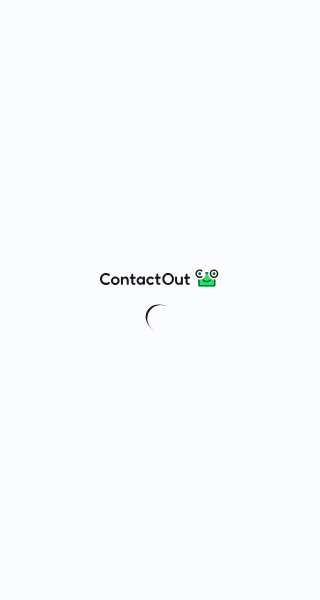 scroll, scrollTop: 0, scrollLeft: 0, axis: both 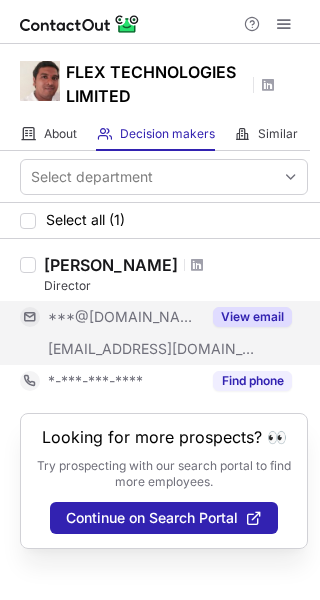 click on "View email" at bounding box center [246, 317] 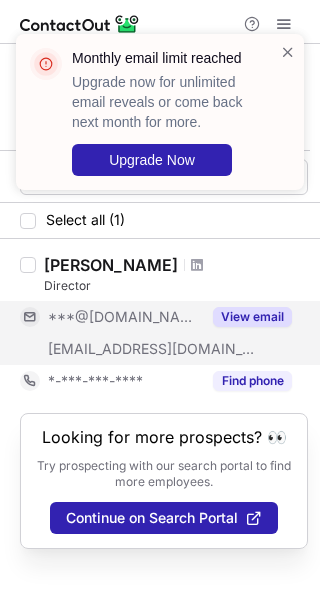 click on "Monthly email limit reached Upgrade now for unlimited email reveals or come back next month for more. Upgrade Now" at bounding box center [160, 112] 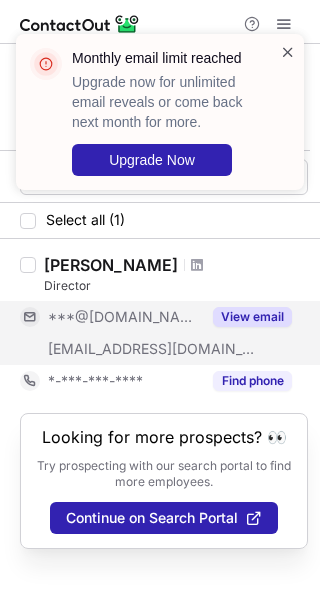 click at bounding box center (288, 52) 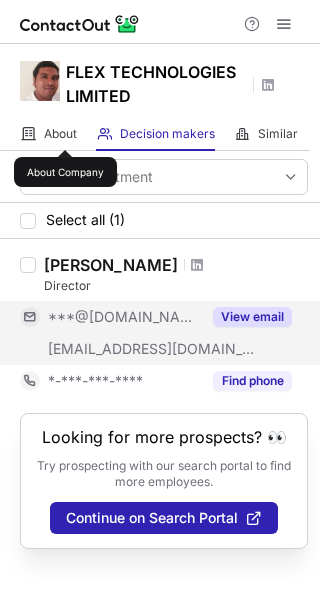 click on "Monthly email limit reached Upgrade now for unlimited email reveals or come back next month for more. Upgrade Now FLEX TECHNOLOGIES LIMITED About About Company Decision makers View Employees Similar Similar Companies Select department Select all (1) Gene Boyarov Director ***@gmail.com ***@flextechnologies.co.uk View email *-***-***-**** Find phone Looking for more prospects? 👀 Try prospecting with our search portal to find more employees. Continue on Search Portal" at bounding box center [160, 300] 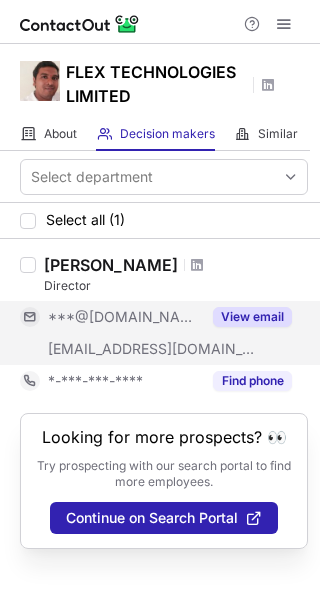 drag, startPoint x: 19, startPoint y: 114, endPoint x: 22, endPoint y: 131, distance: 17.262676 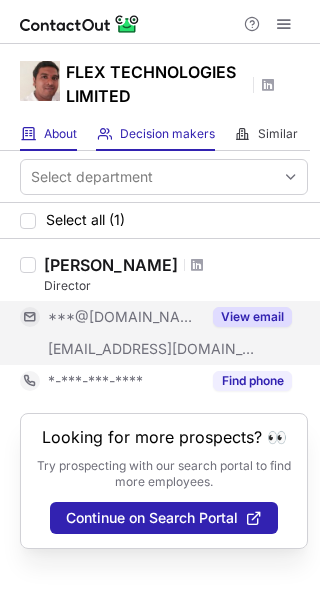 click at bounding box center [28, 134] 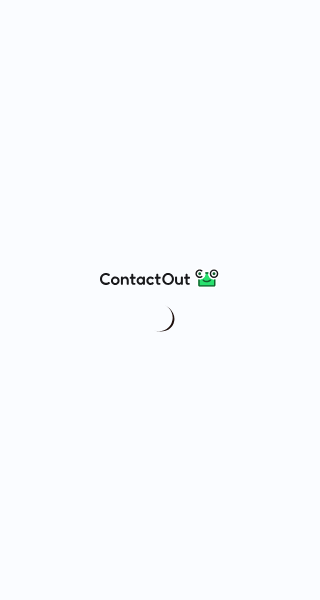 scroll, scrollTop: 0, scrollLeft: 0, axis: both 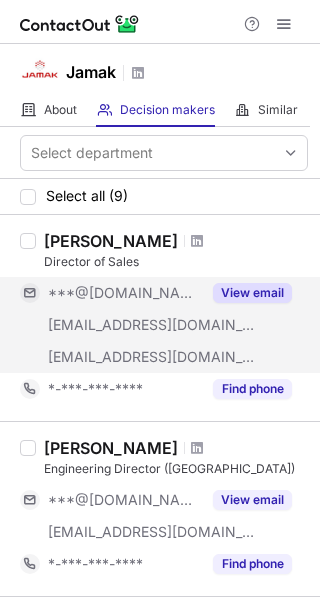 click on "View email" at bounding box center [246, 293] 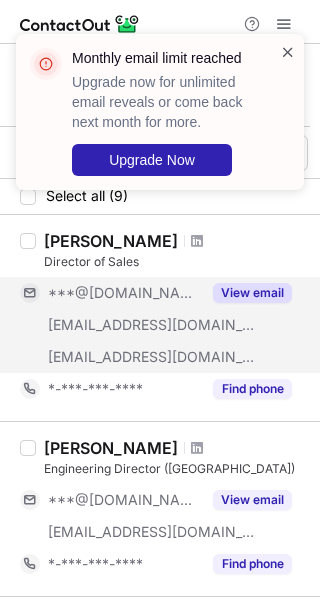 click at bounding box center [288, 52] 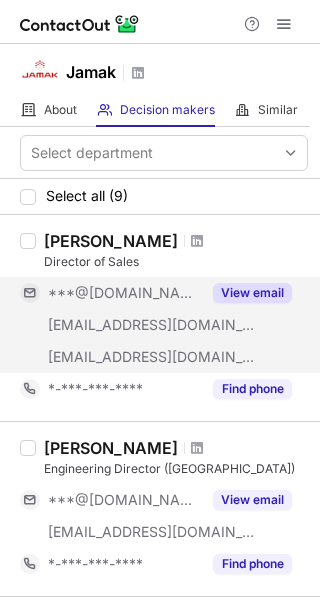 drag, startPoint x: 82, startPoint y: 240, endPoint x: 158, endPoint y: 239, distance: 76.00658 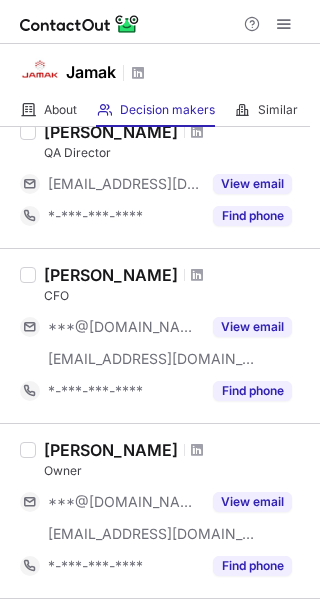 scroll, scrollTop: 700, scrollLeft: 0, axis: vertical 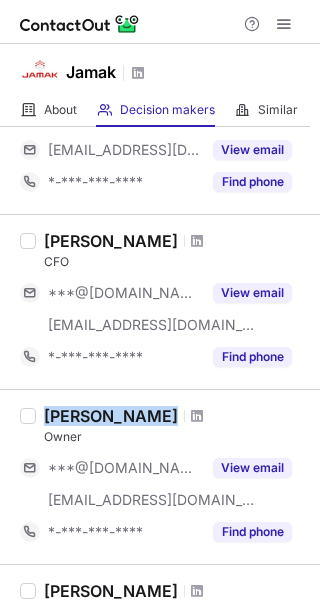drag, startPoint x: 58, startPoint y: 414, endPoint x: 164, endPoint y: 413, distance: 106.004715 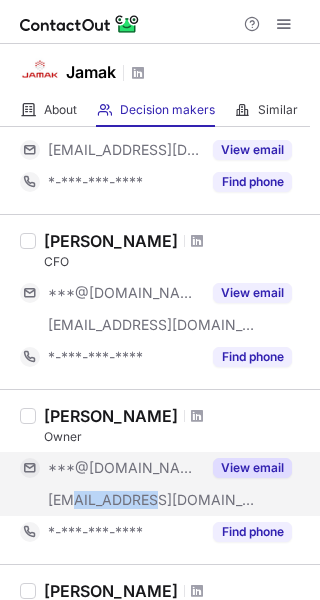 drag, startPoint x: 190, startPoint y: 502, endPoint x: 74, endPoint y: 498, distance: 116.06895 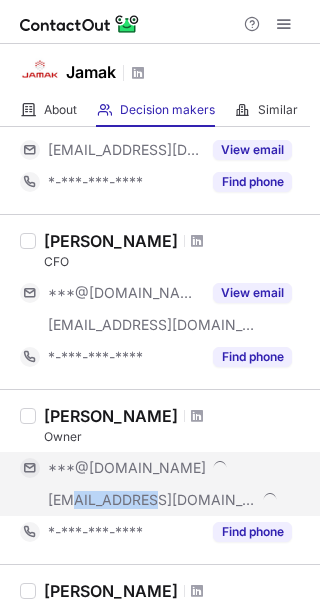 copy on "@jamak.com" 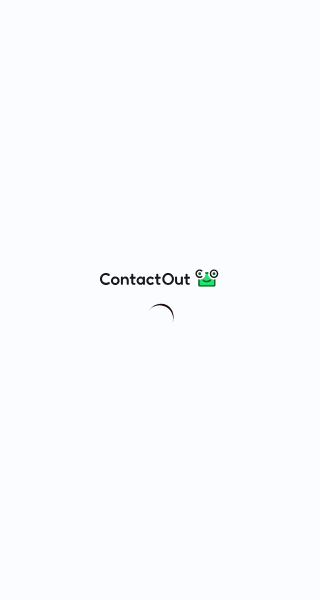 scroll, scrollTop: 0, scrollLeft: 0, axis: both 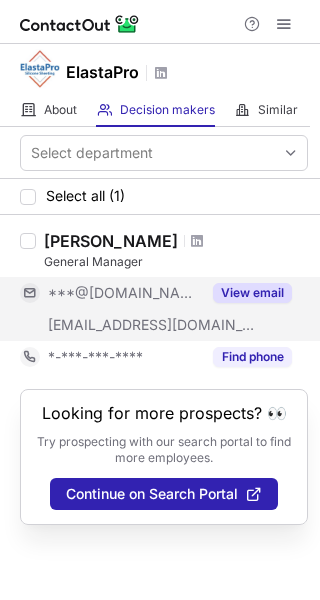 click on "View email" at bounding box center (252, 293) 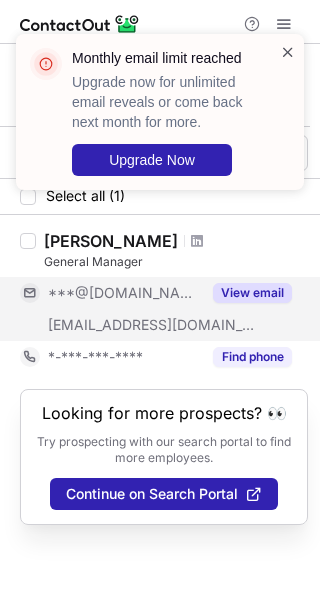 click at bounding box center (288, 52) 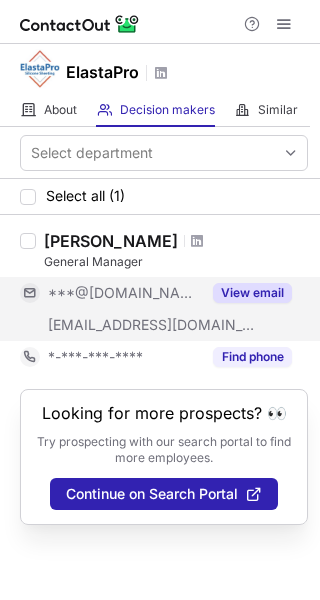 click on "Monthly email limit reached Upgrade now for unlimited email reveals or come back next month for more. Upgrade Now ElastaPro About About Company Decision makers View Employees Similar Similar Companies Select department Select all (1) Jeff Bahash General Manager ***@yahoo.com ***@elastapro.com View email *-***-***-**** Find phone Looking for more prospects? 👀 Try prospecting with our search portal to find more employees. Continue on Search Portal" at bounding box center (160, 300) 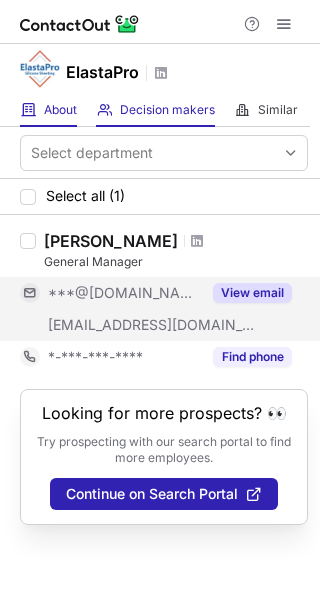 click on "About About Company" at bounding box center [48, 110] 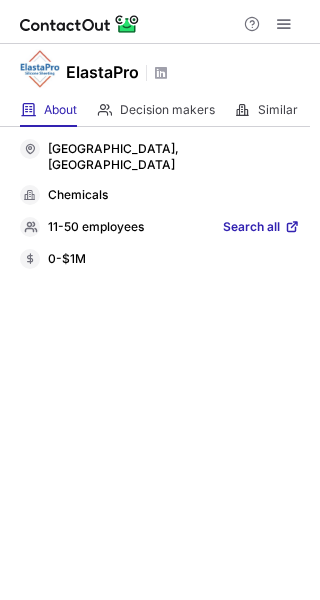 click on "Search all" at bounding box center (251, 228) 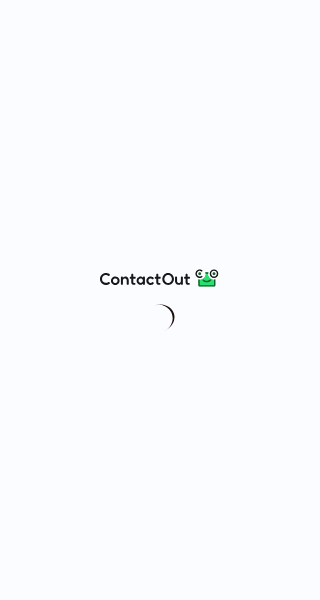scroll, scrollTop: 0, scrollLeft: 0, axis: both 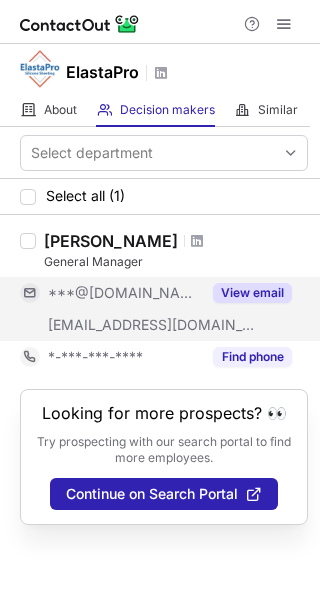 click on "View email" at bounding box center (246, 293) 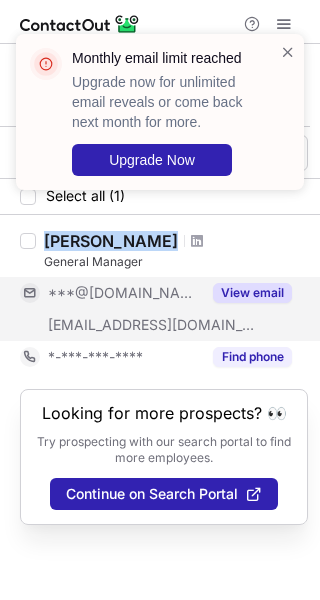 drag, startPoint x: 48, startPoint y: 236, endPoint x: 139, endPoint y: 245, distance: 91.44397 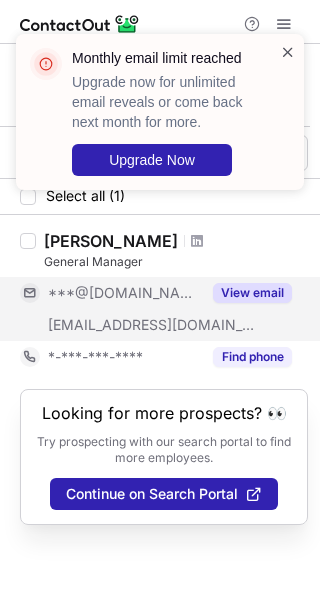 click at bounding box center (288, 52) 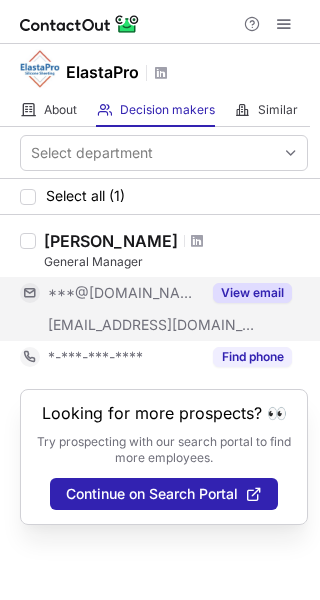 click on "Monthly email limit reached Upgrade now for unlimited email reveals or come back next month for more. Upgrade Now" at bounding box center [152, 104] 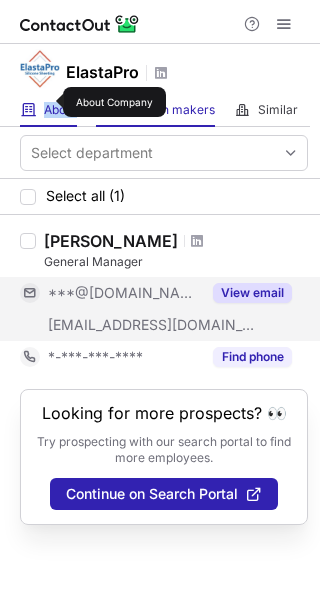 click on "About" at bounding box center [60, 110] 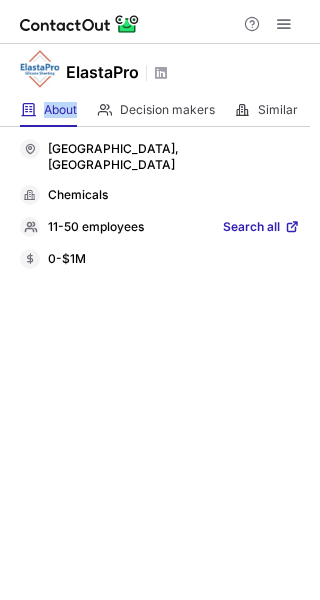 click on "Search all" at bounding box center (251, 228) 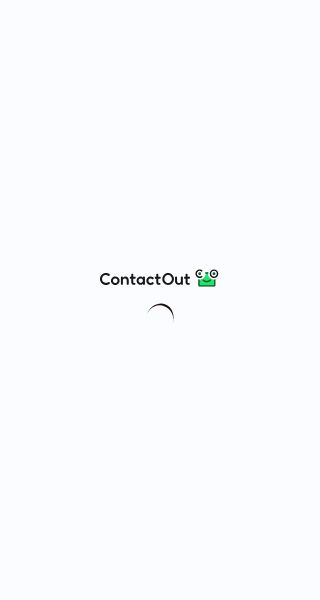 scroll, scrollTop: 0, scrollLeft: 0, axis: both 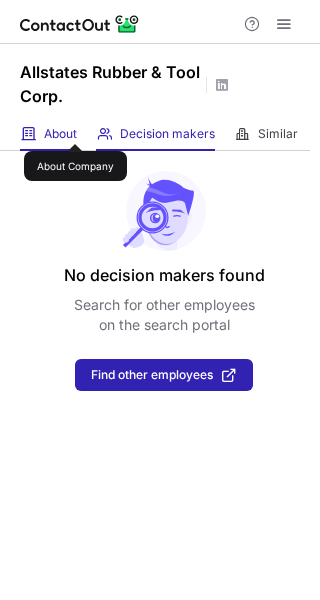 click on "About" at bounding box center (60, 134) 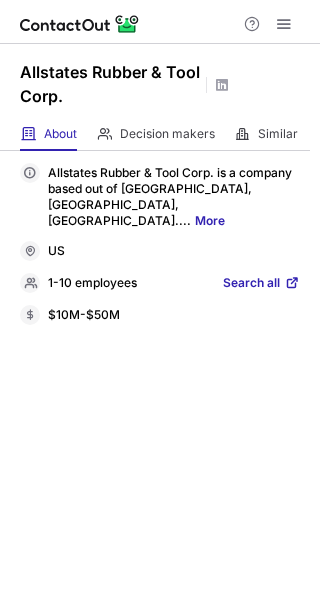click on "Search all" at bounding box center (251, 284) 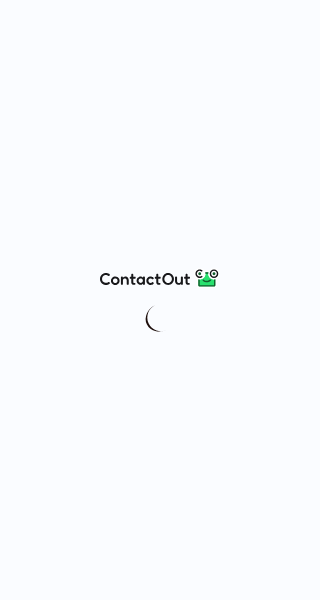 scroll, scrollTop: 0, scrollLeft: 0, axis: both 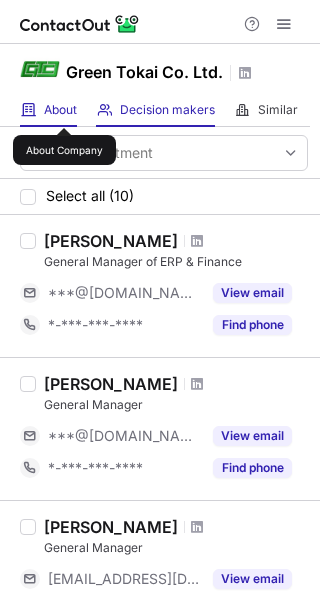 click on "About" at bounding box center [60, 110] 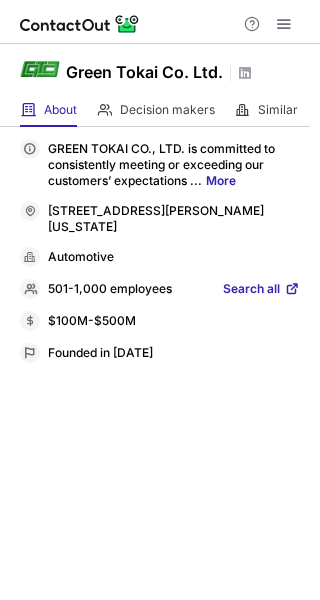 click on "Search all" at bounding box center (251, 290) 